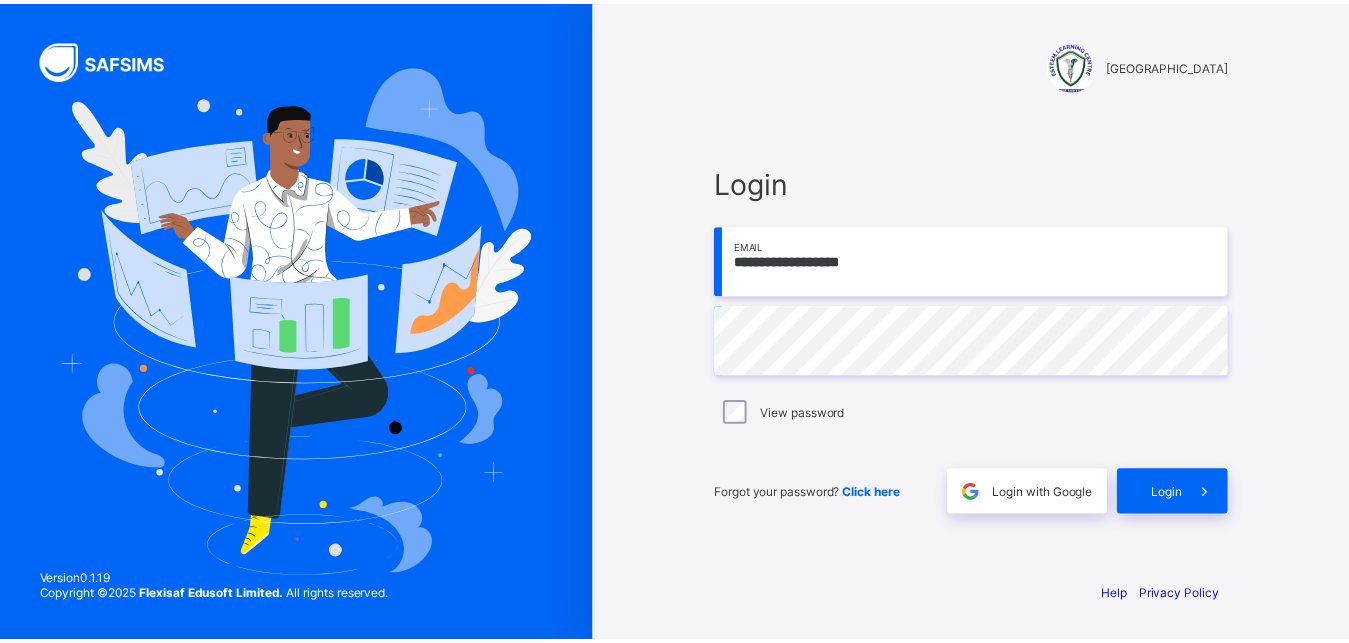 scroll, scrollTop: 0, scrollLeft: 0, axis: both 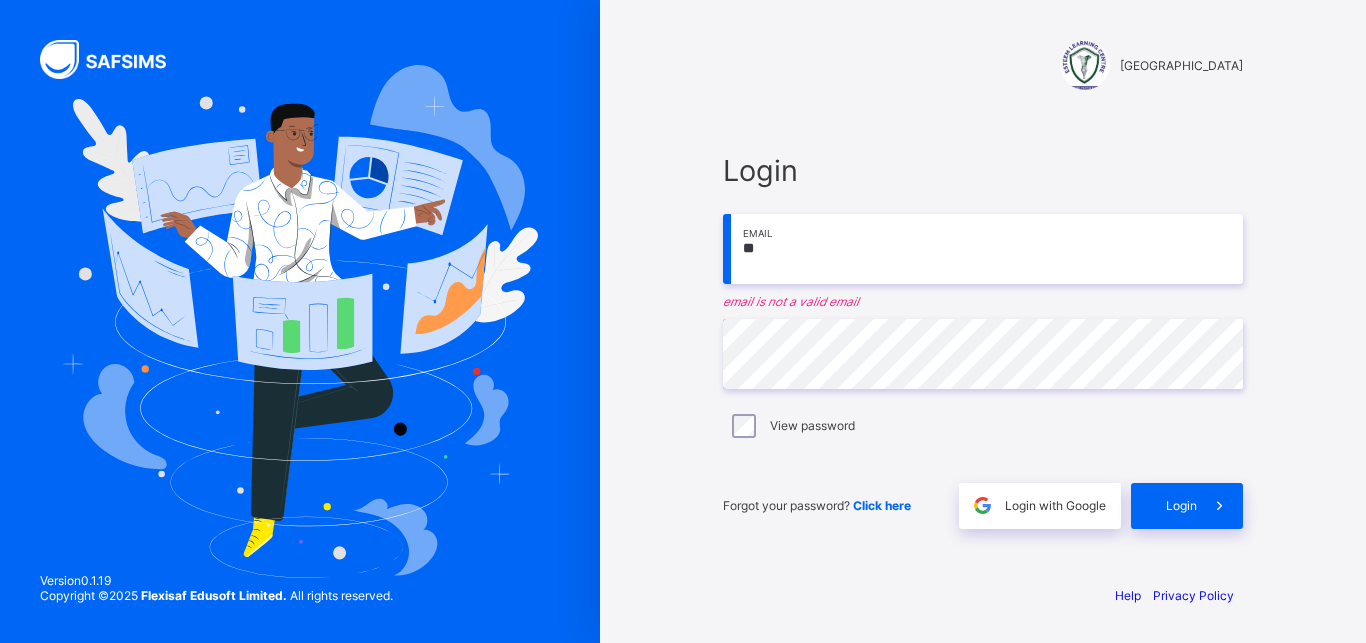 type on "*" 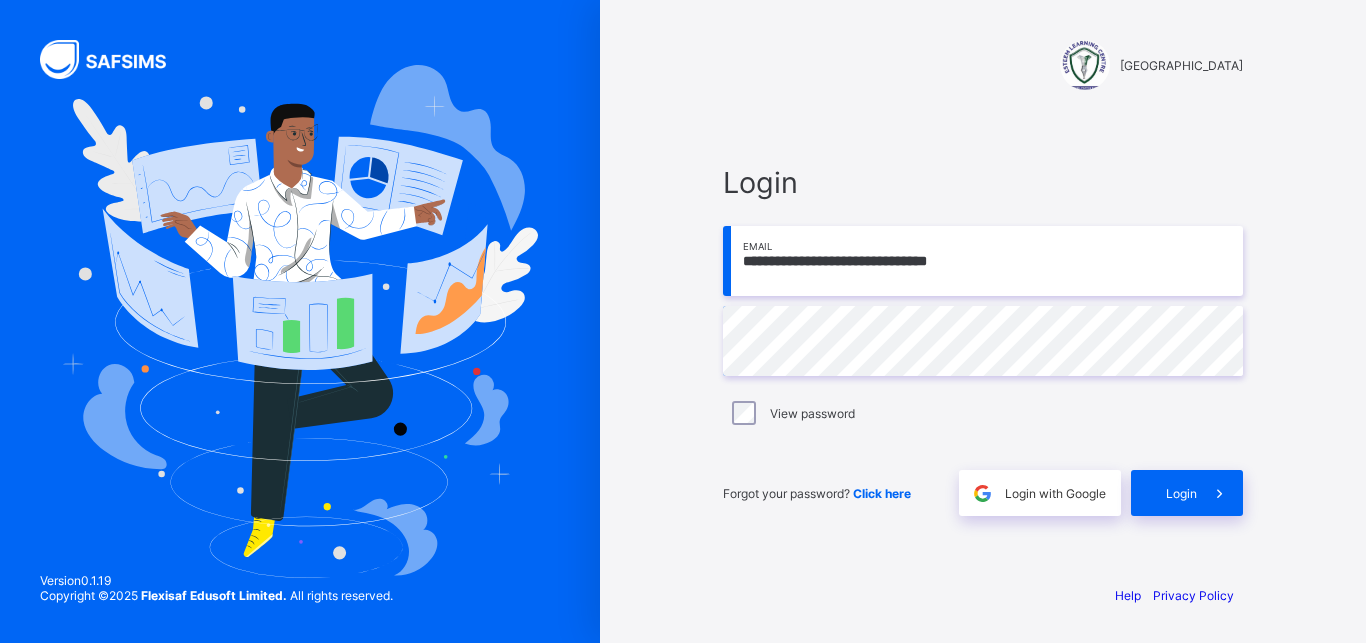 type on "**********" 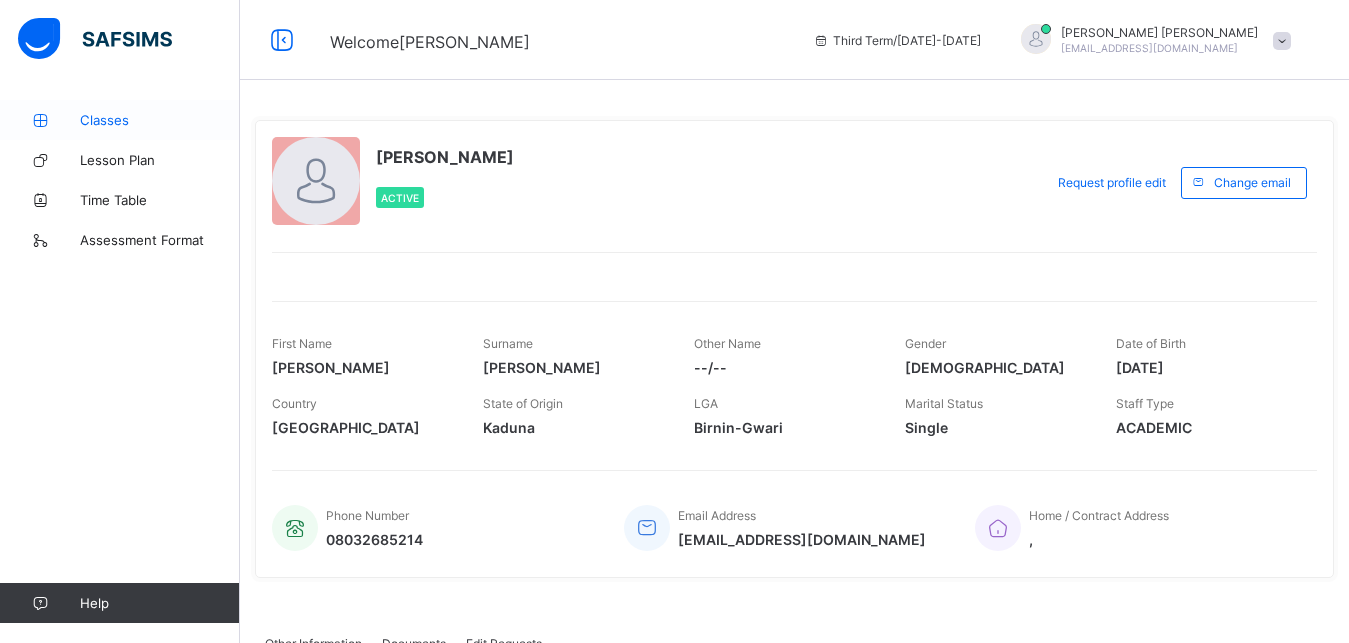 click on "Classes" at bounding box center (160, 120) 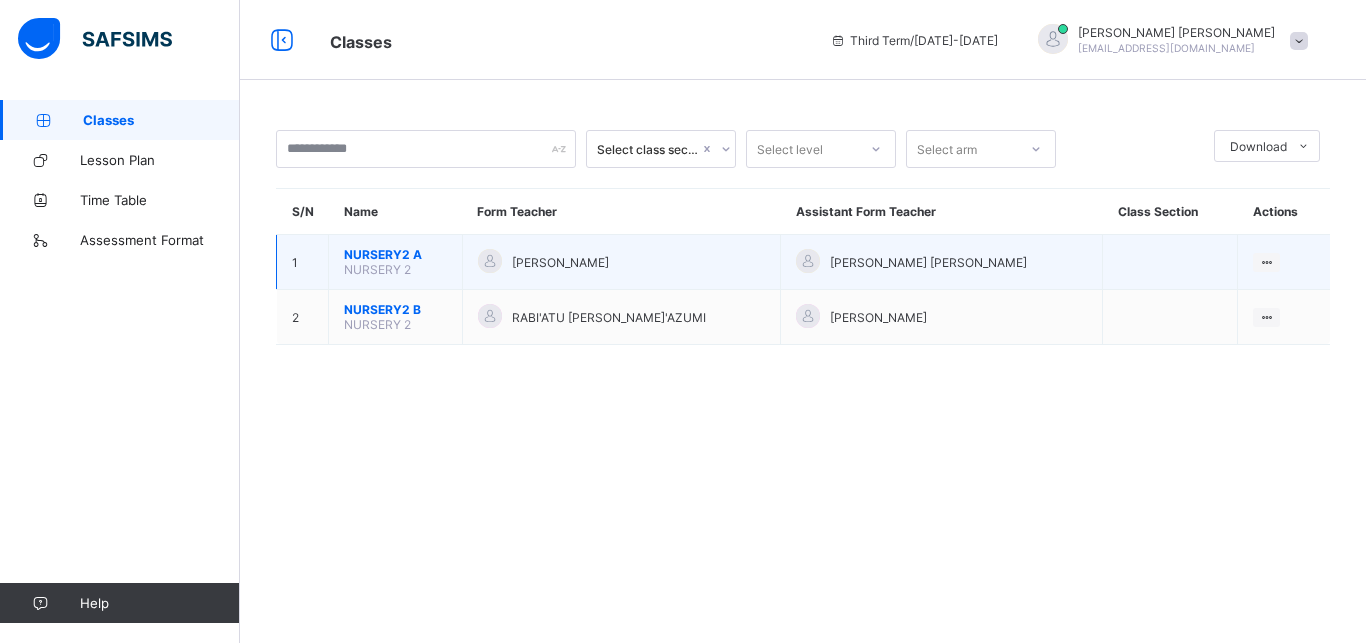 click on "NURSERY2   A" at bounding box center [395, 254] 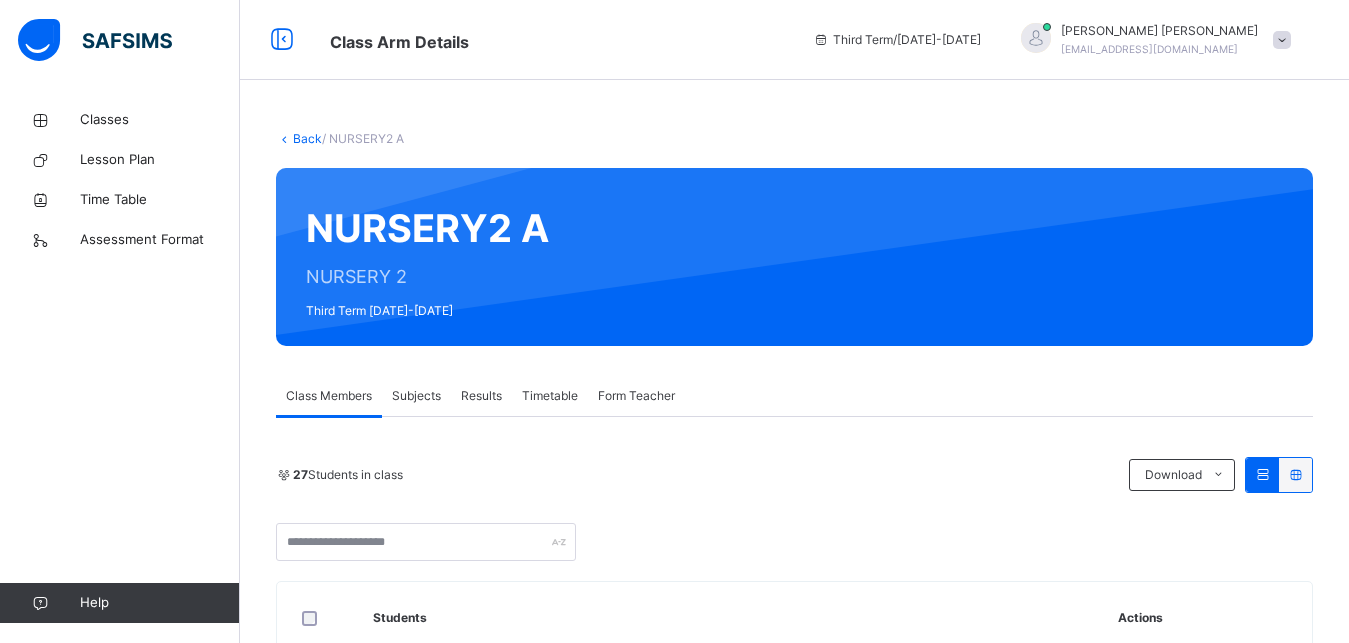 click on "Results" at bounding box center (481, 396) 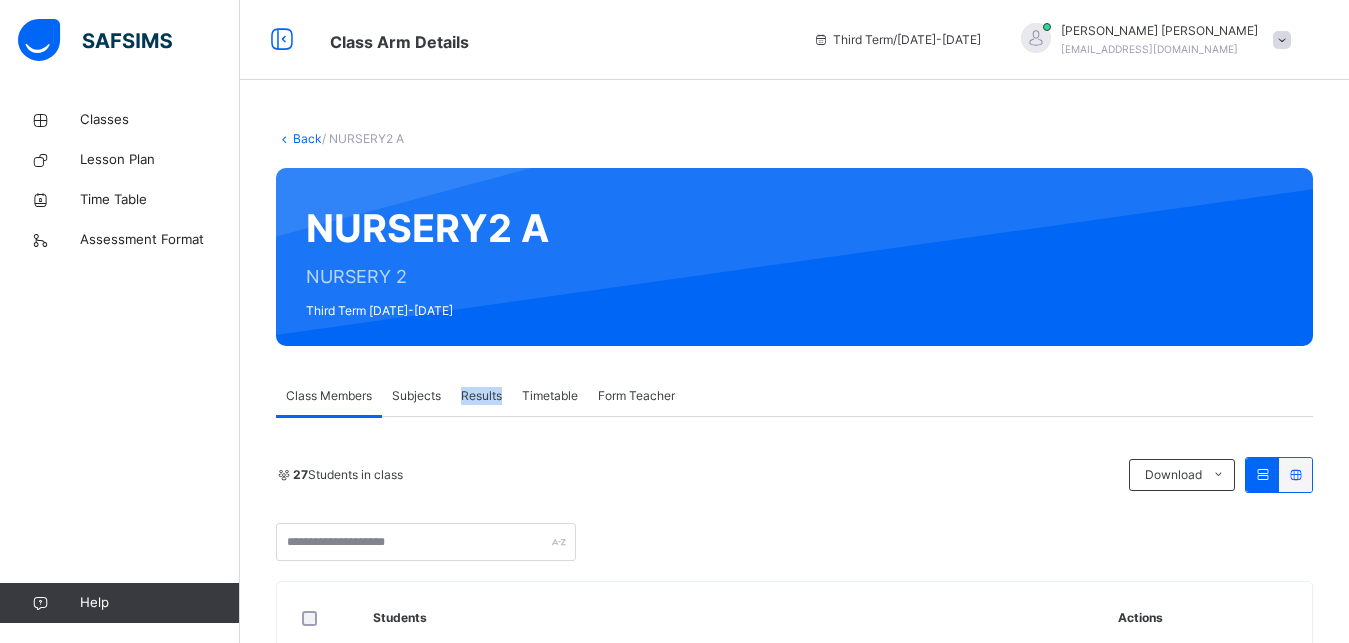 click on "Results" at bounding box center [481, 396] 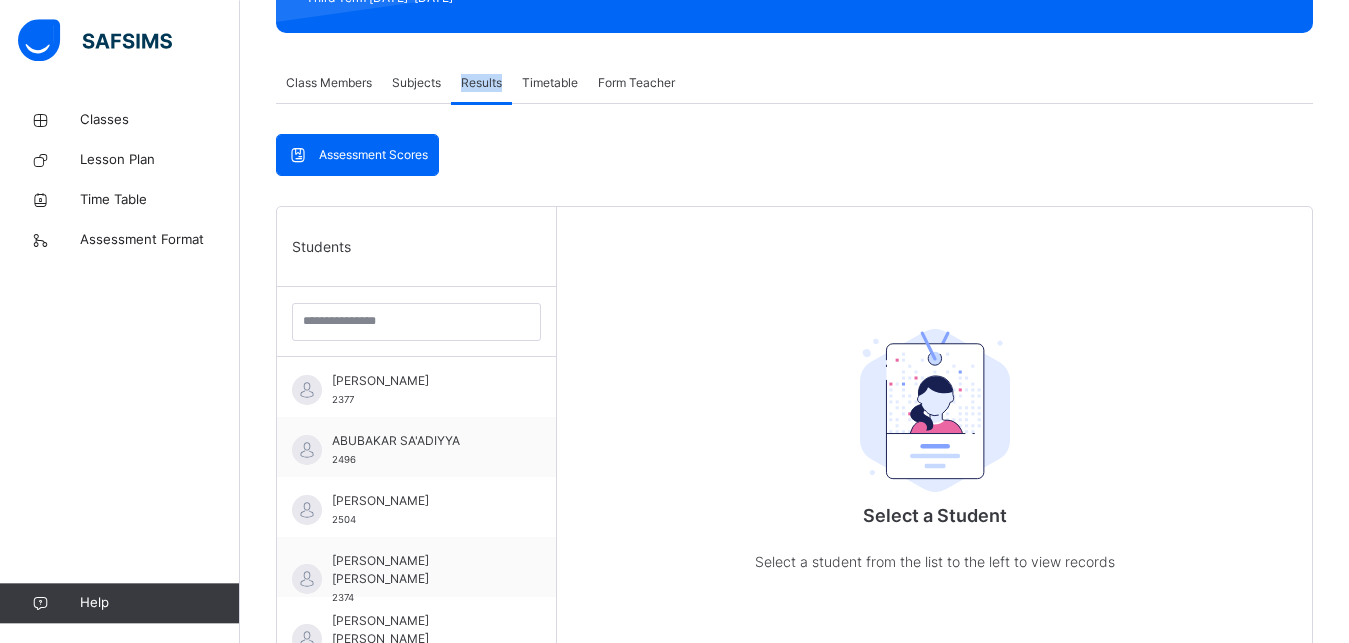 scroll, scrollTop: 306, scrollLeft: 0, axis: vertical 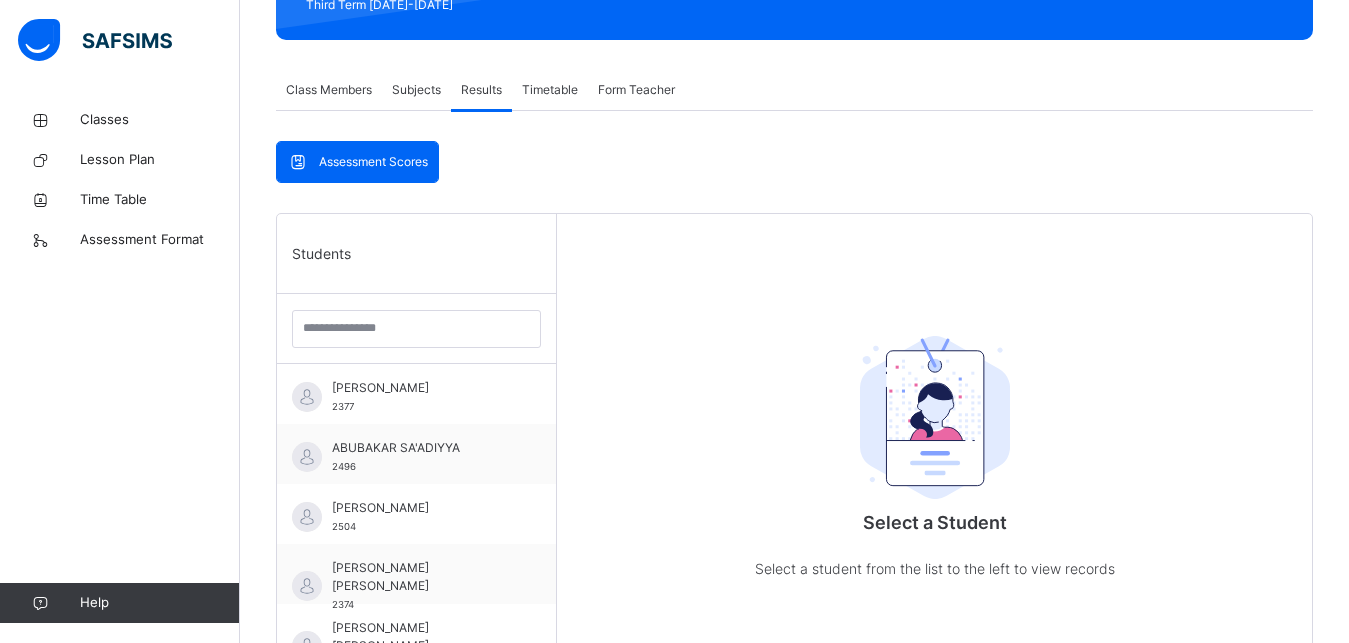 click on "Assessment Scores" at bounding box center [373, 162] 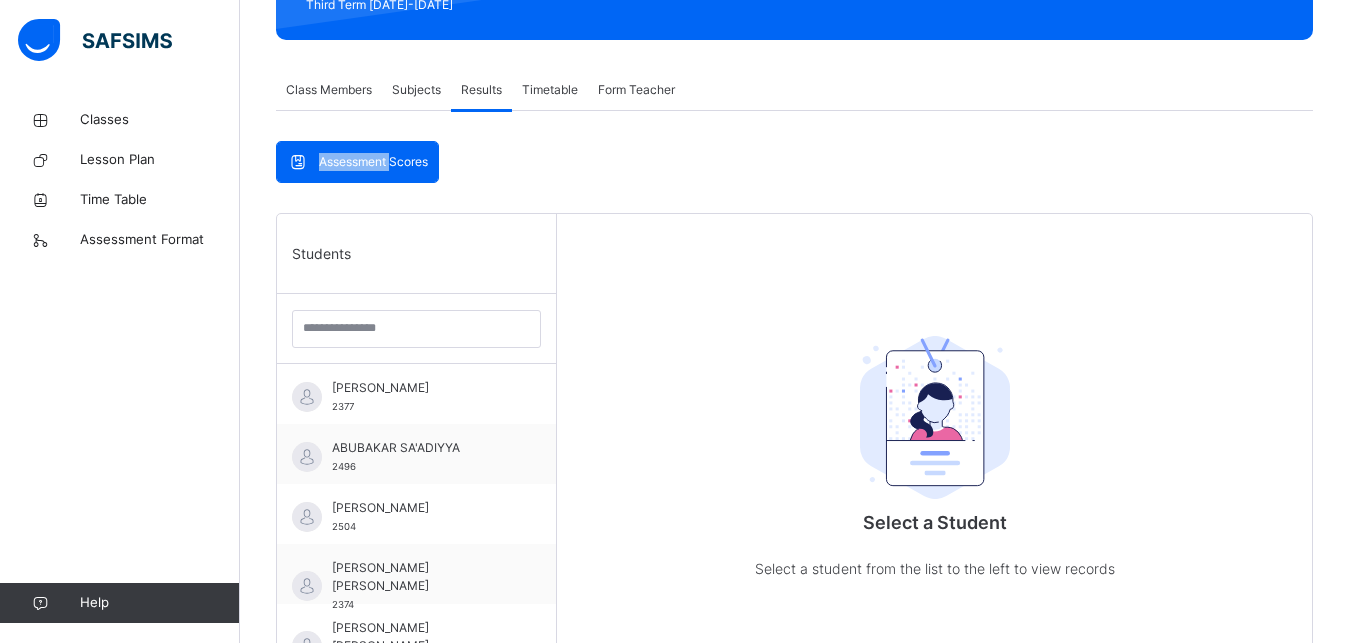 click on "Assessment Scores" at bounding box center [373, 162] 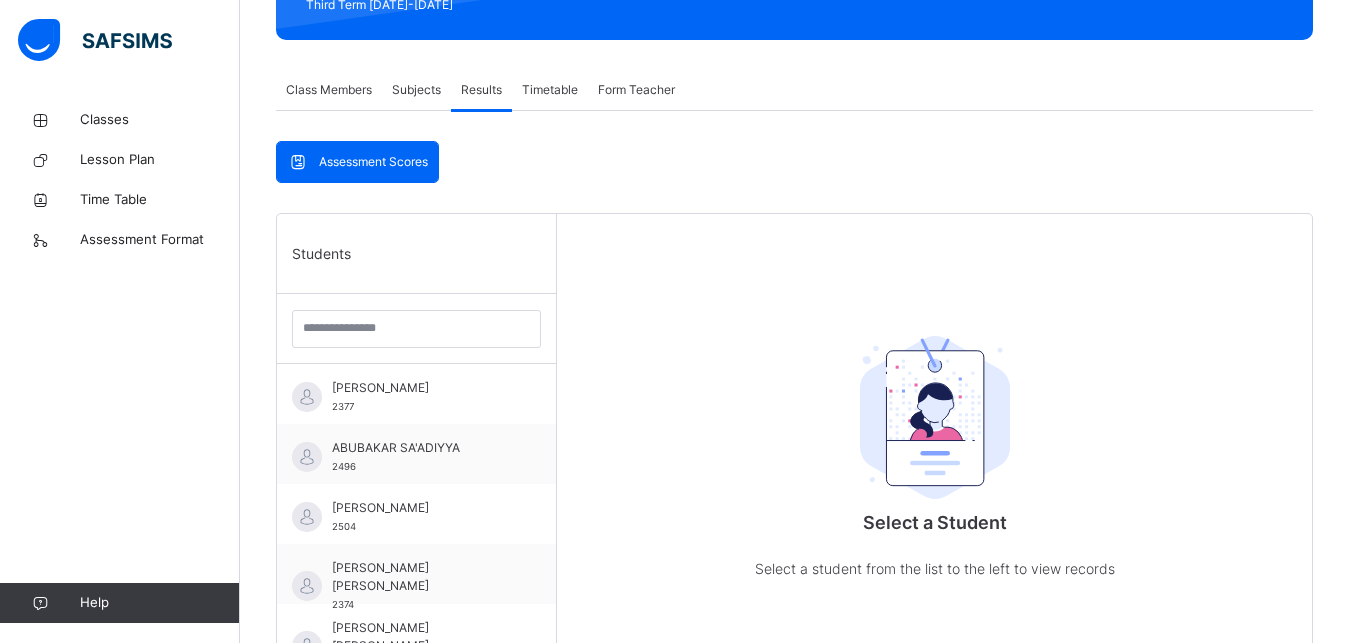 click on "Assessment Scores" at bounding box center (373, 162) 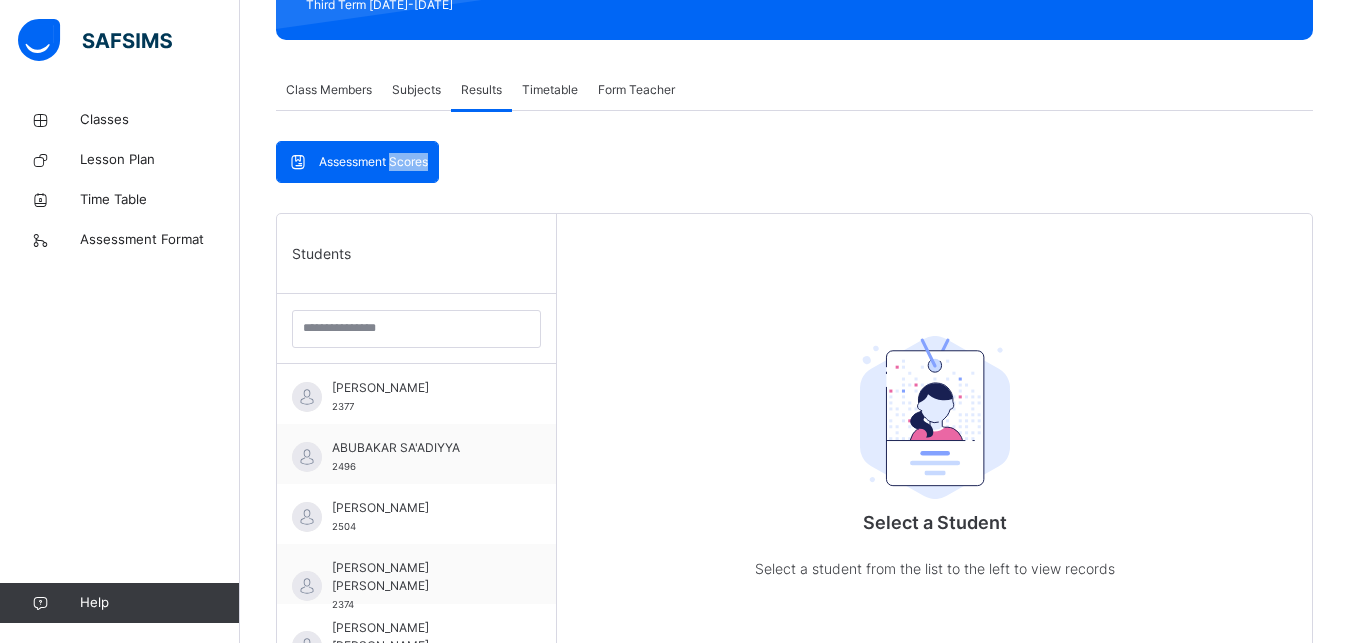 click on "Assessment Scores" at bounding box center [373, 162] 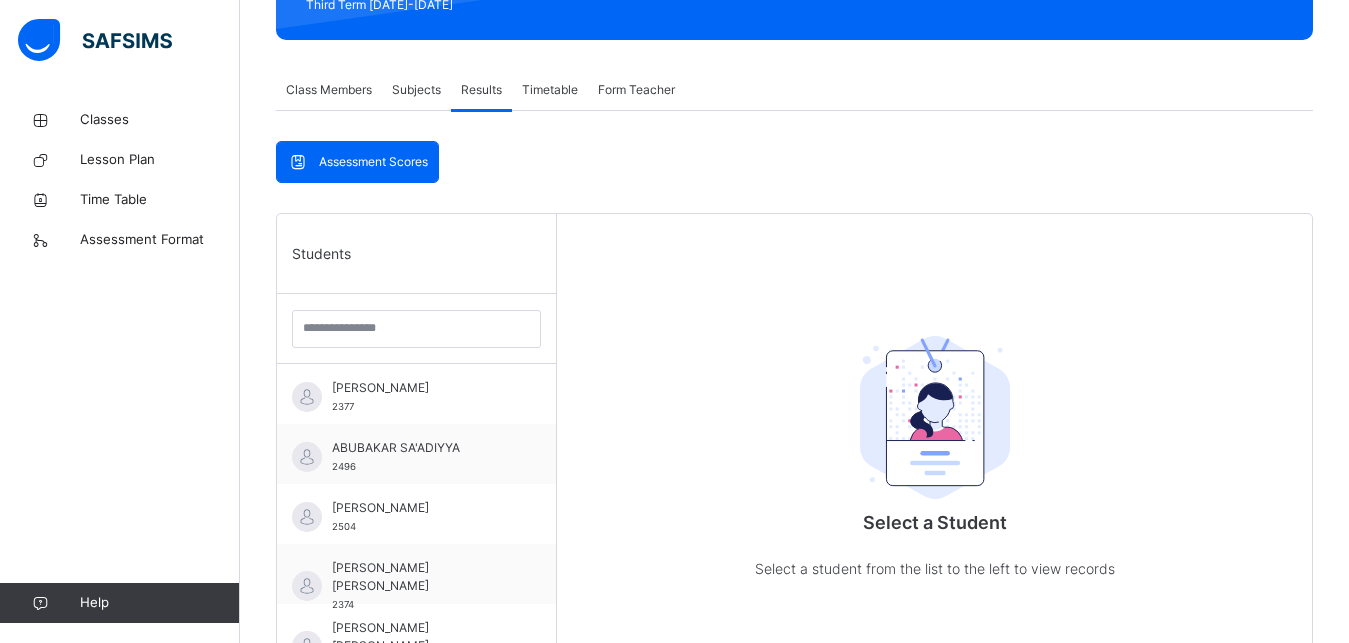 click on "Assessment Scores" at bounding box center [373, 162] 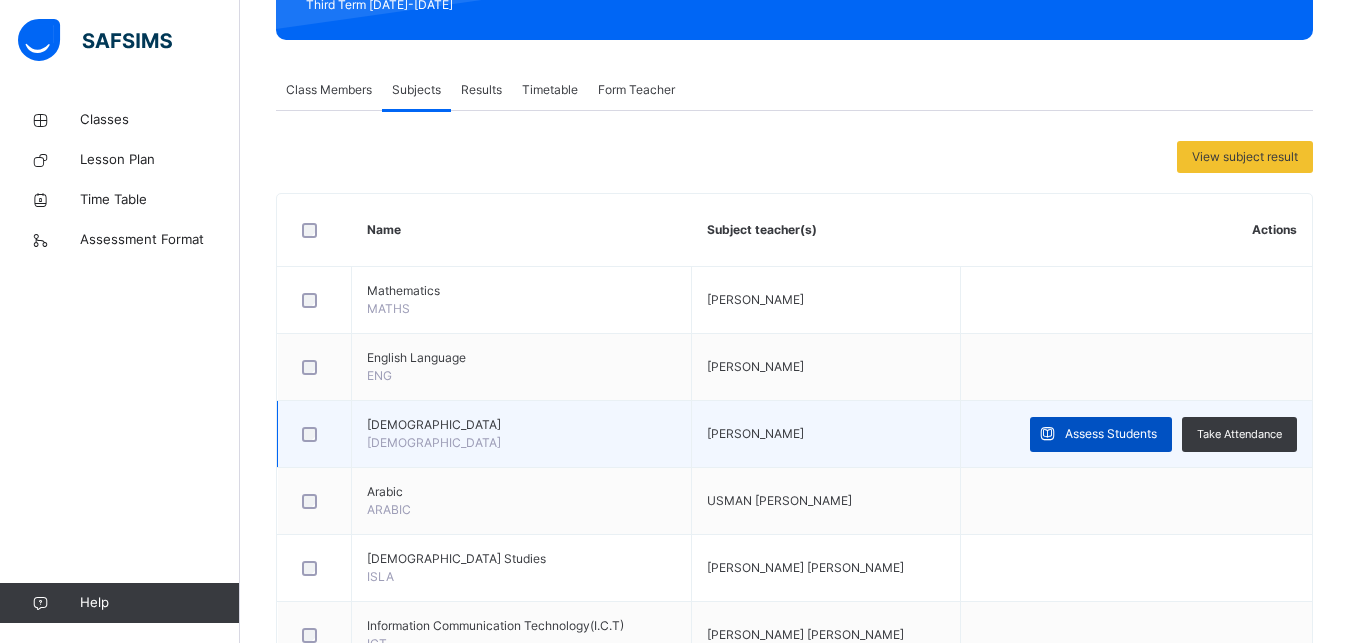 click on "Assess Students" at bounding box center (1111, 434) 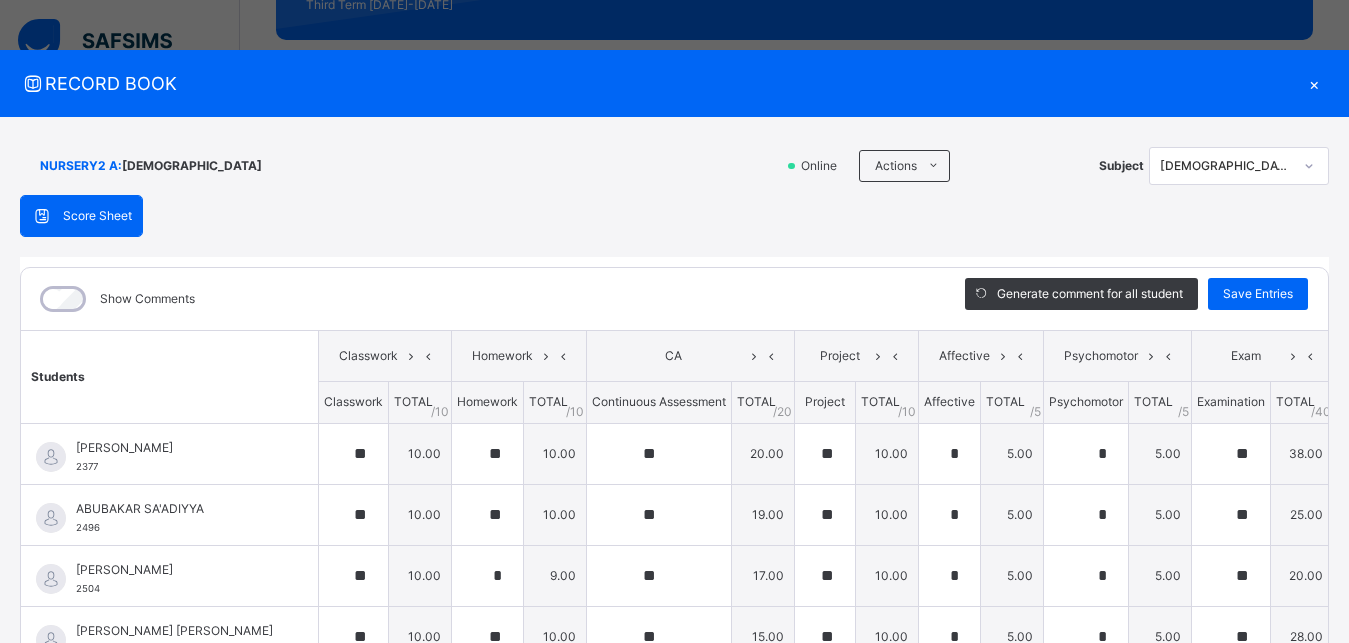 type on "**" 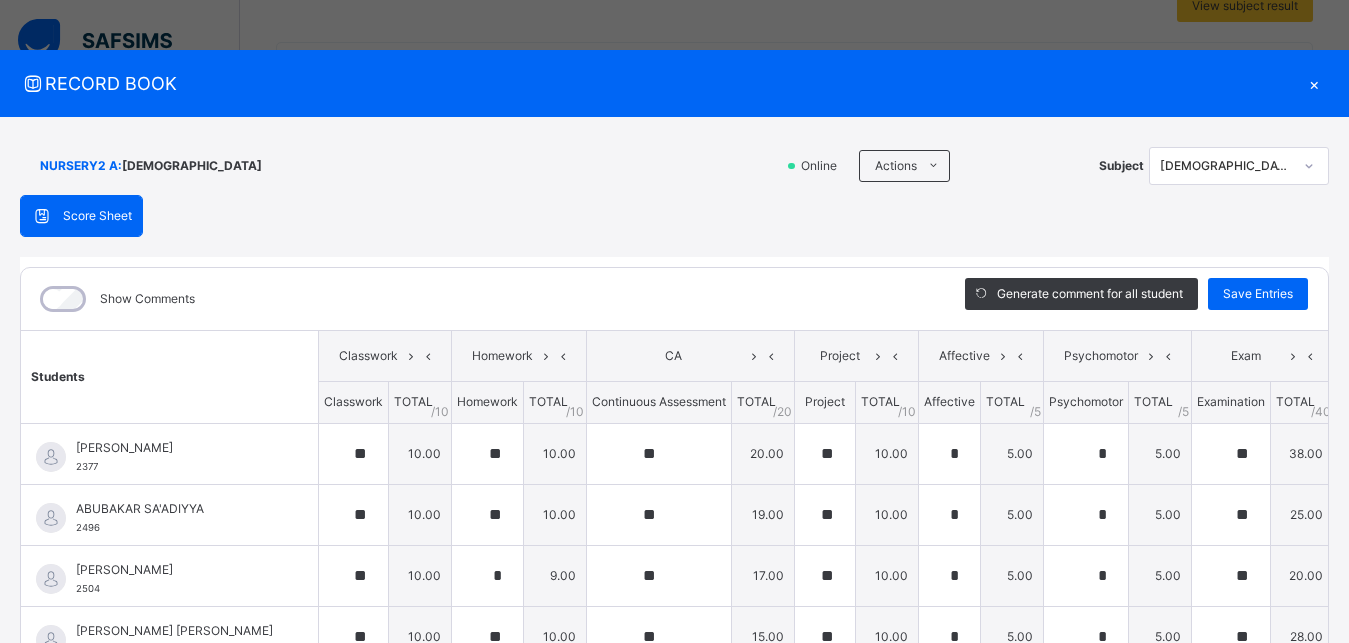 scroll, scrollTop: 459, scrollLeft: 0, axis: vertical 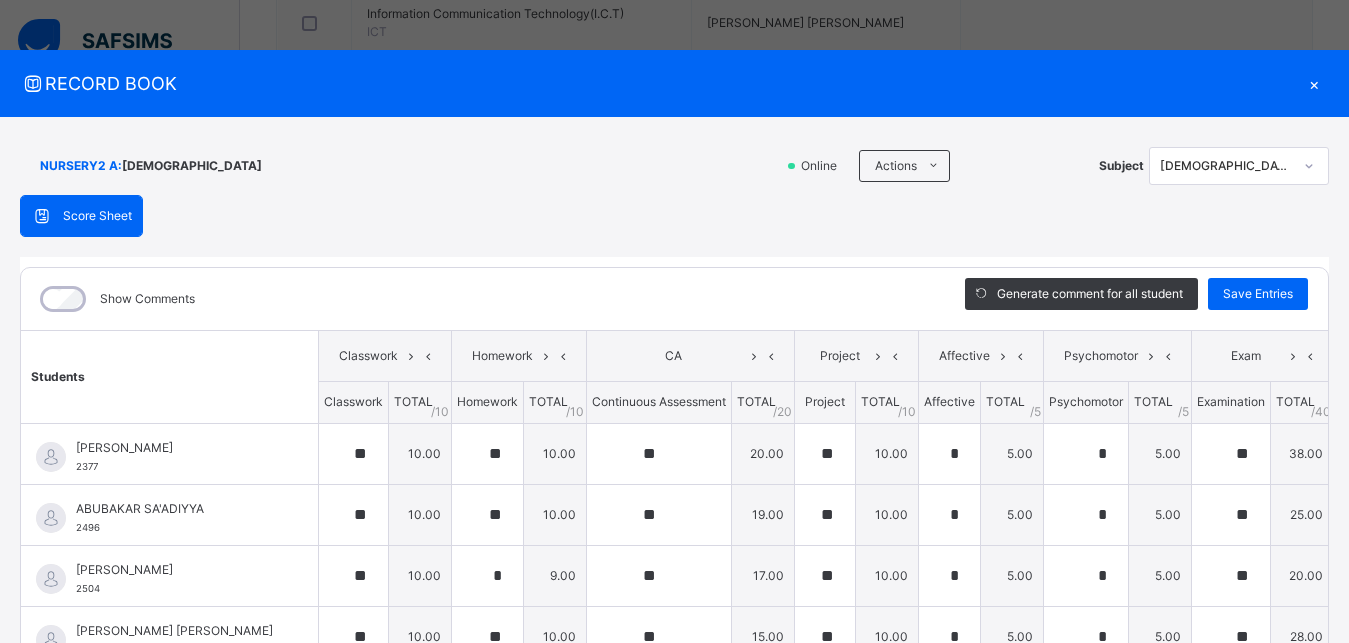 click on "×" at bounding box center (1314, 83) 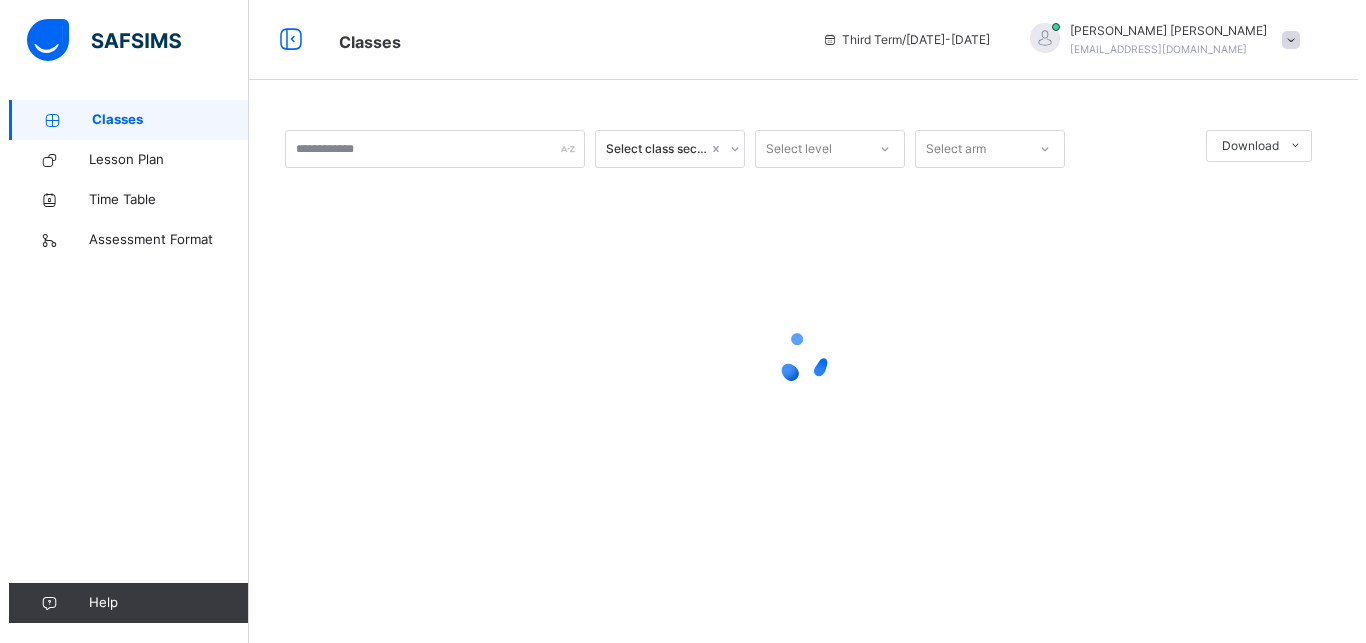 scroll, scrollTop: 0, scrollLeft: 0, axis: both 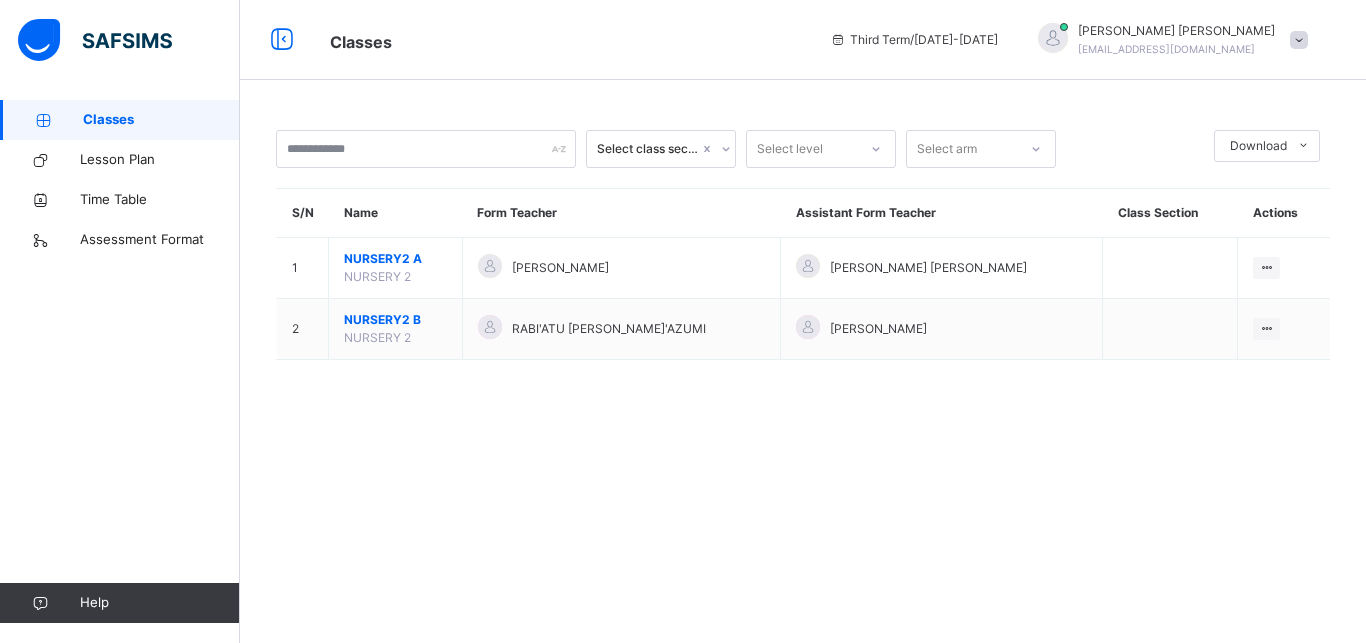 click at bounding box center (1299, 40) 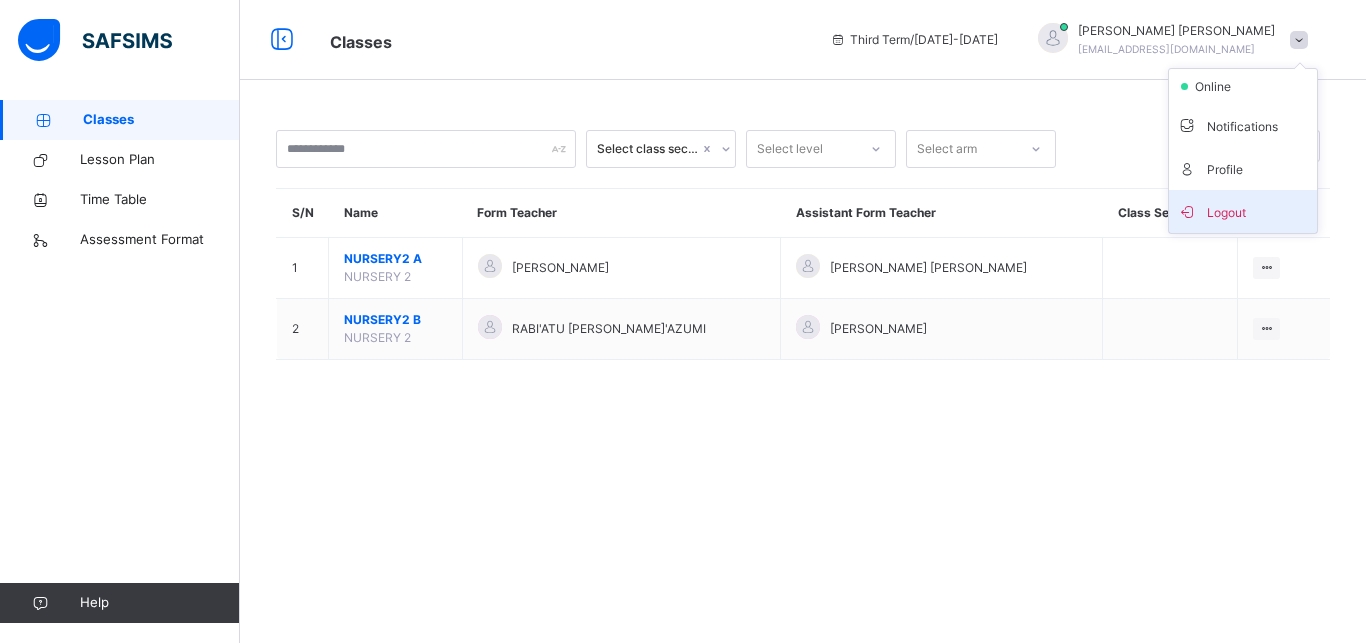 click on "Logout" at bounding box center [1243, 211] 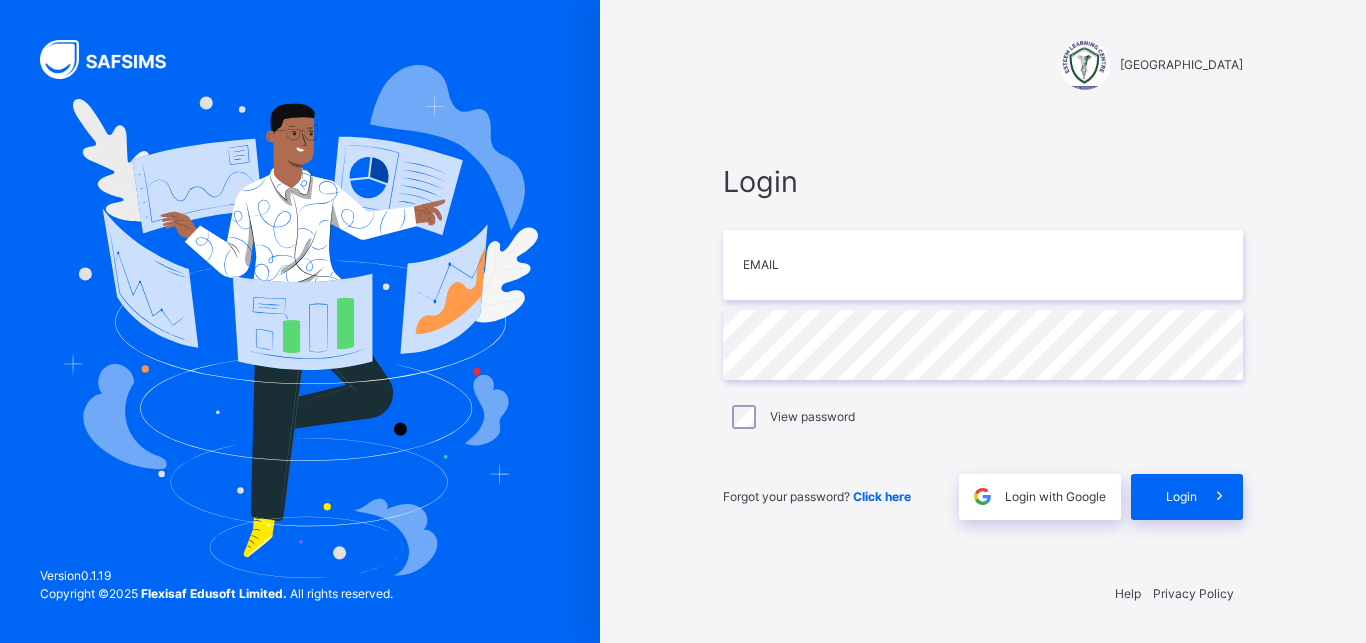 type on "**********" 